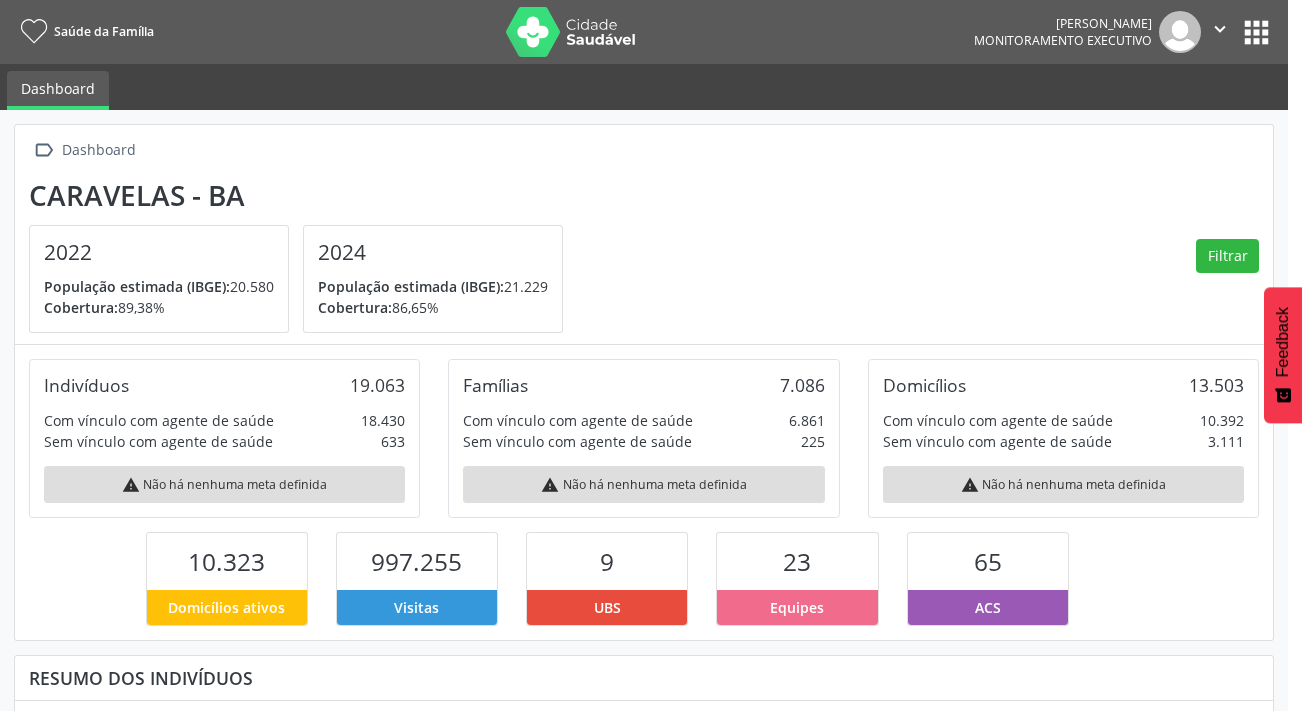 scroll, scrollTop: 0, scrollLeft: 0, axis: both 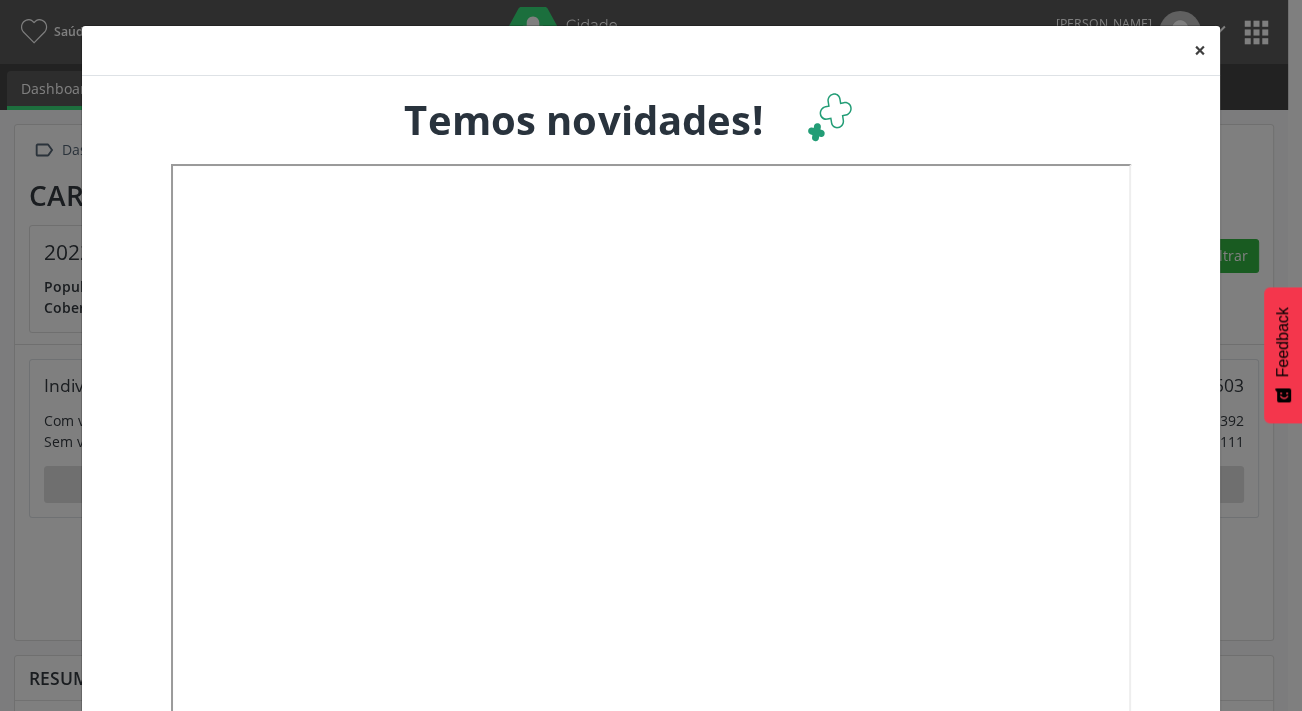 click on "×" at bounding box center (1200, 50) 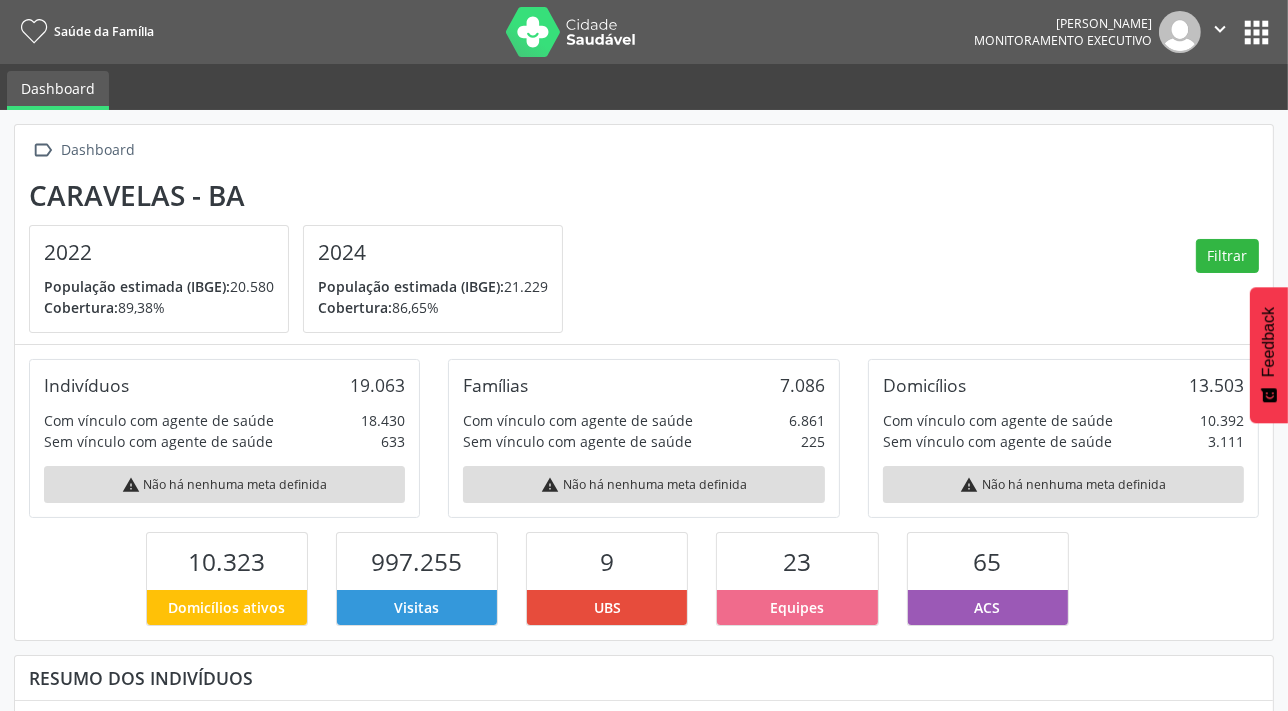 scroll, scrollTop: 999670, scrollLeft: 999580, axis: both 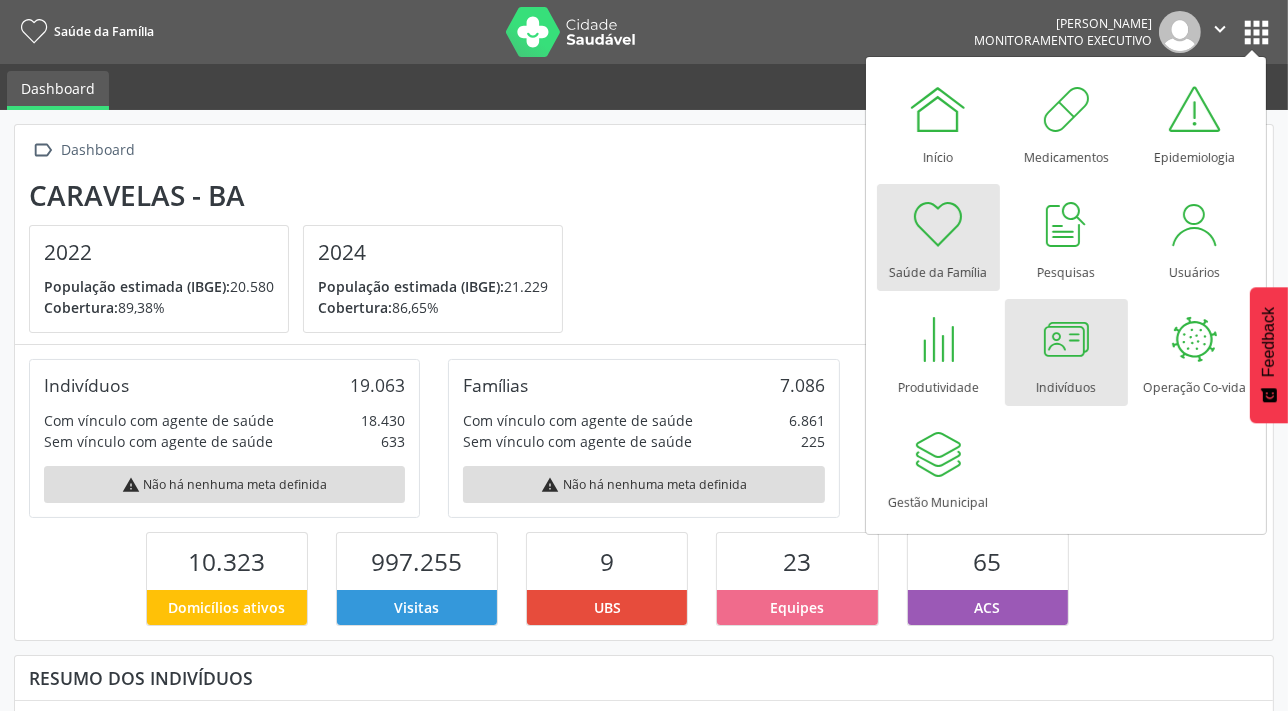 click at bounding box center [1066, 339] 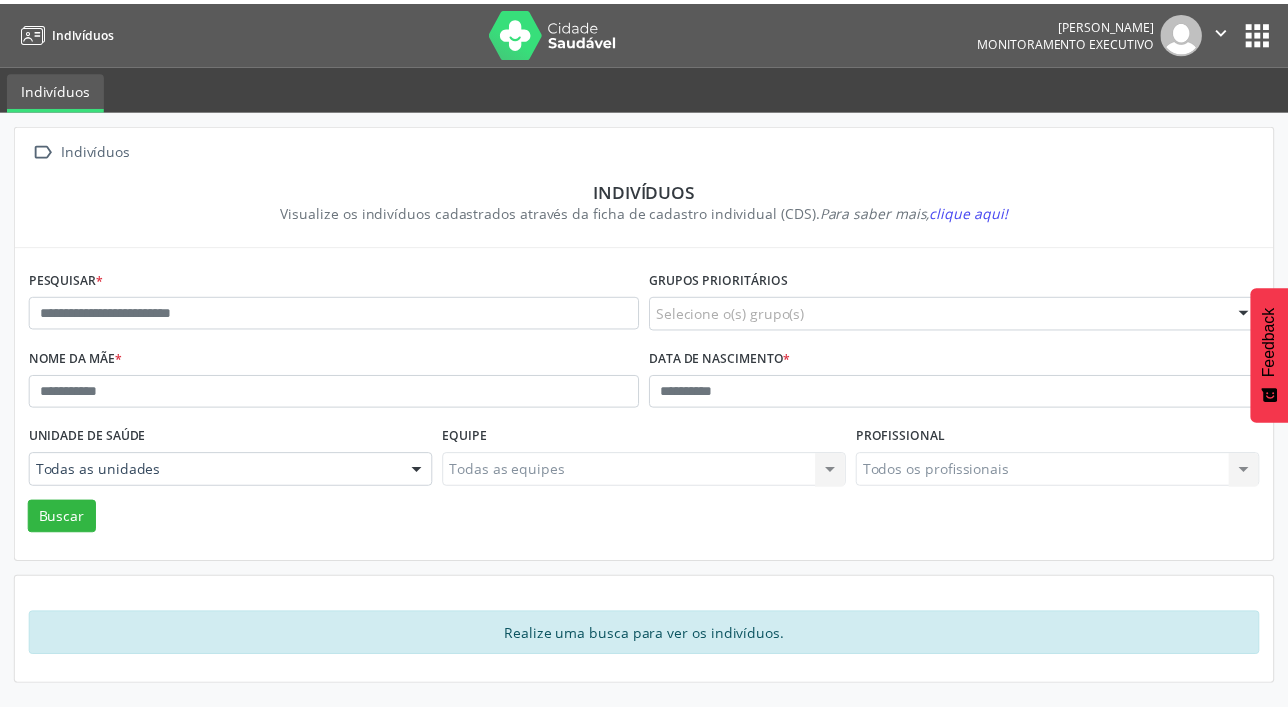 scroll, scrollTop: 0, scrollLeft: 0, axis: both 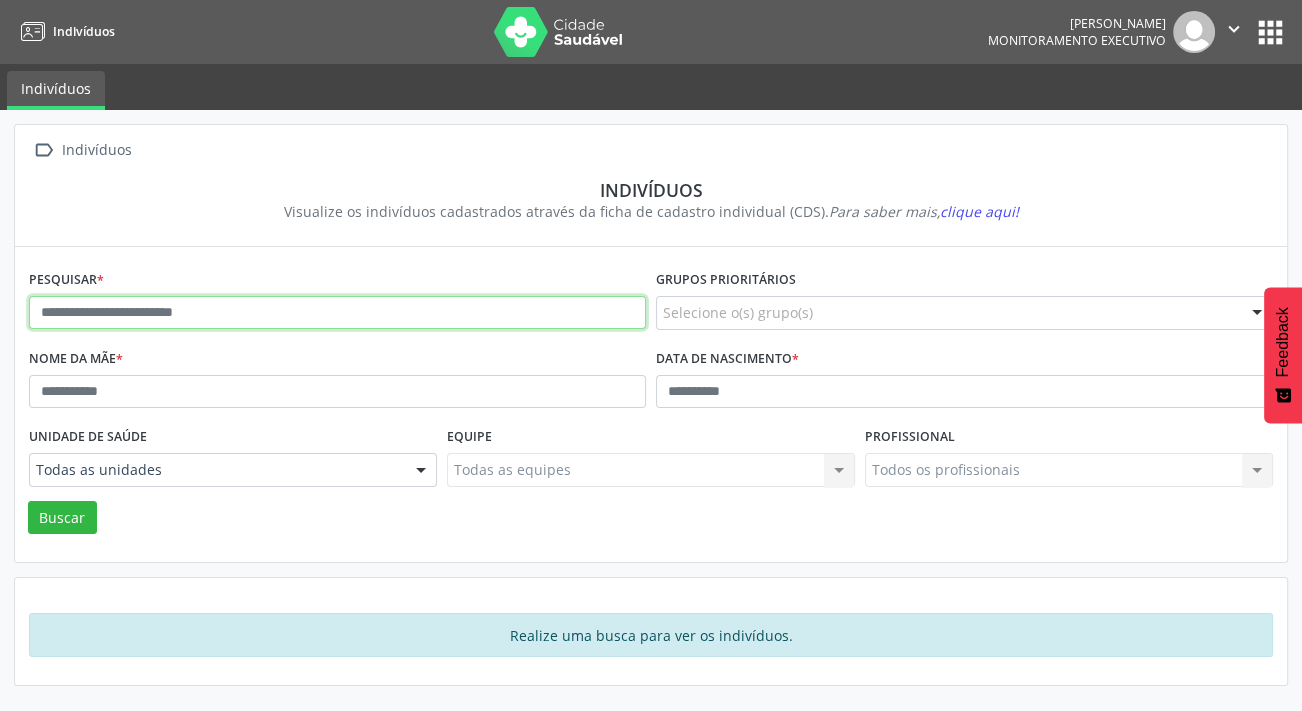 drag, startPoint x: 259, startPoint y: 324, endPoint x: 263, endPoint y: 312, distance: 12.649111 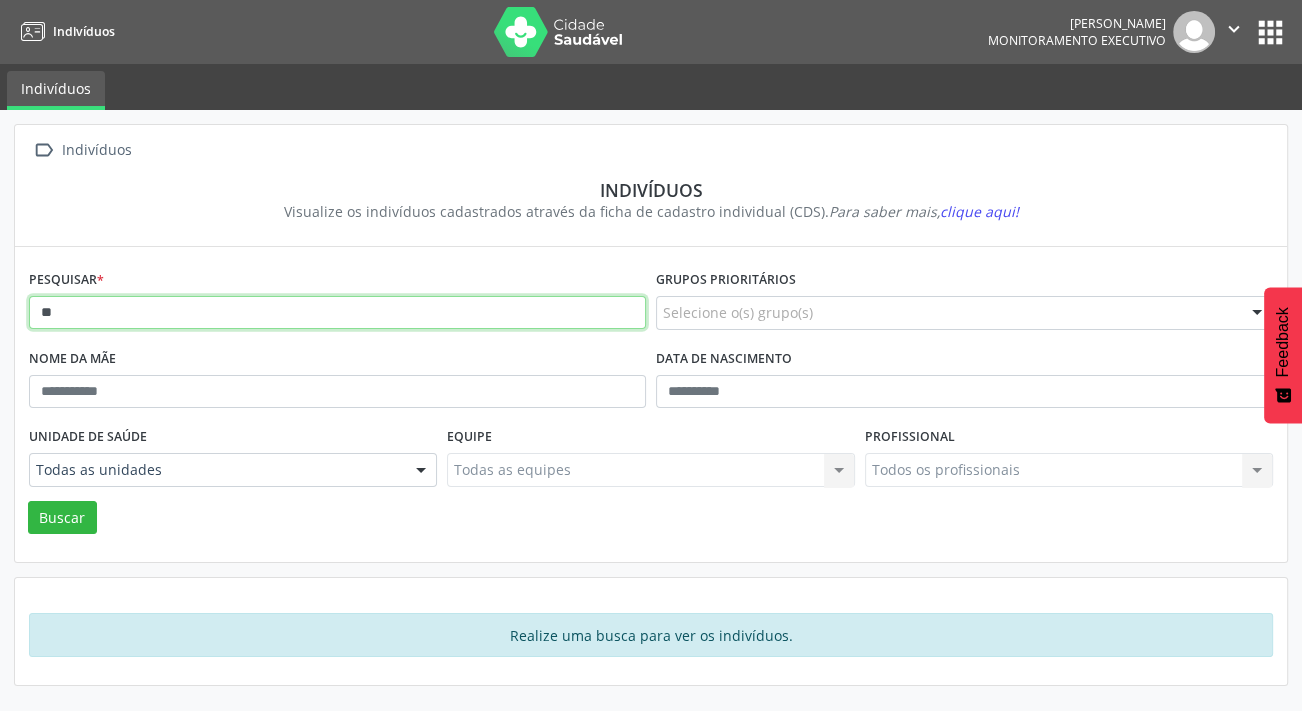 type on "*" 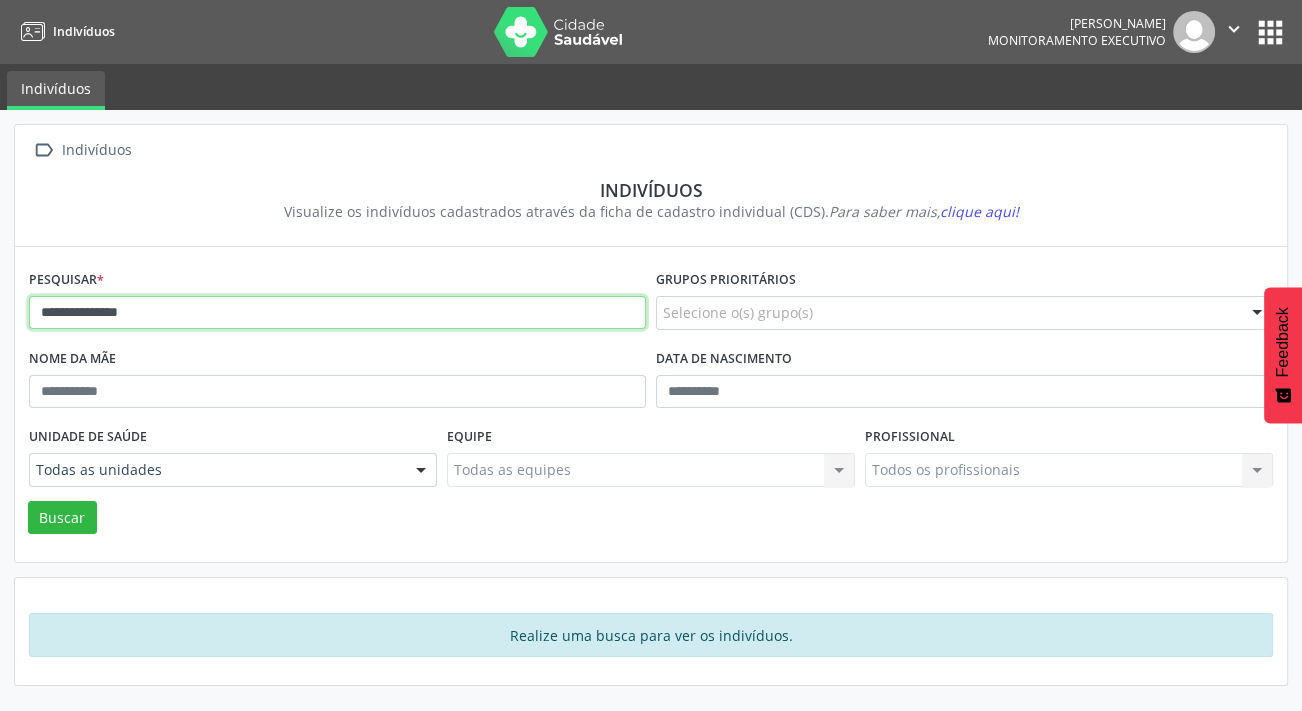 click on "Buscar" at bounding box center (62, 518) 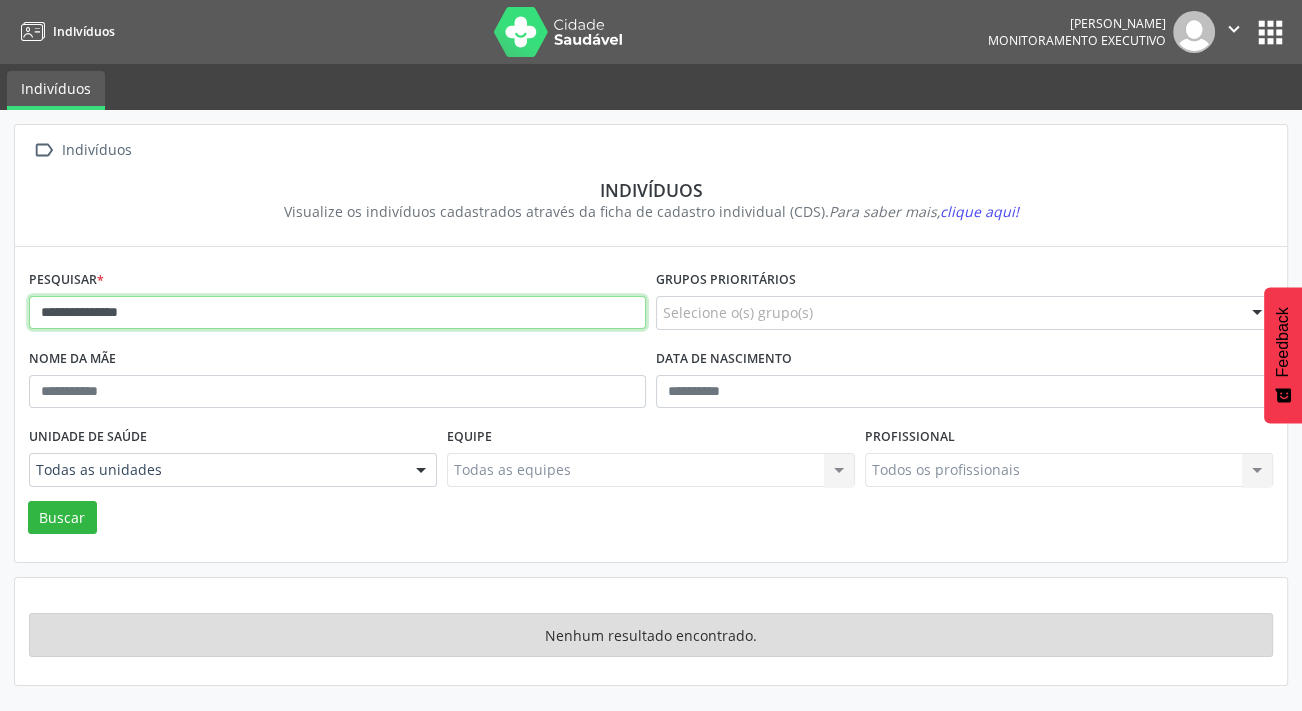 click on "**********" at bounding box center [337, 313] 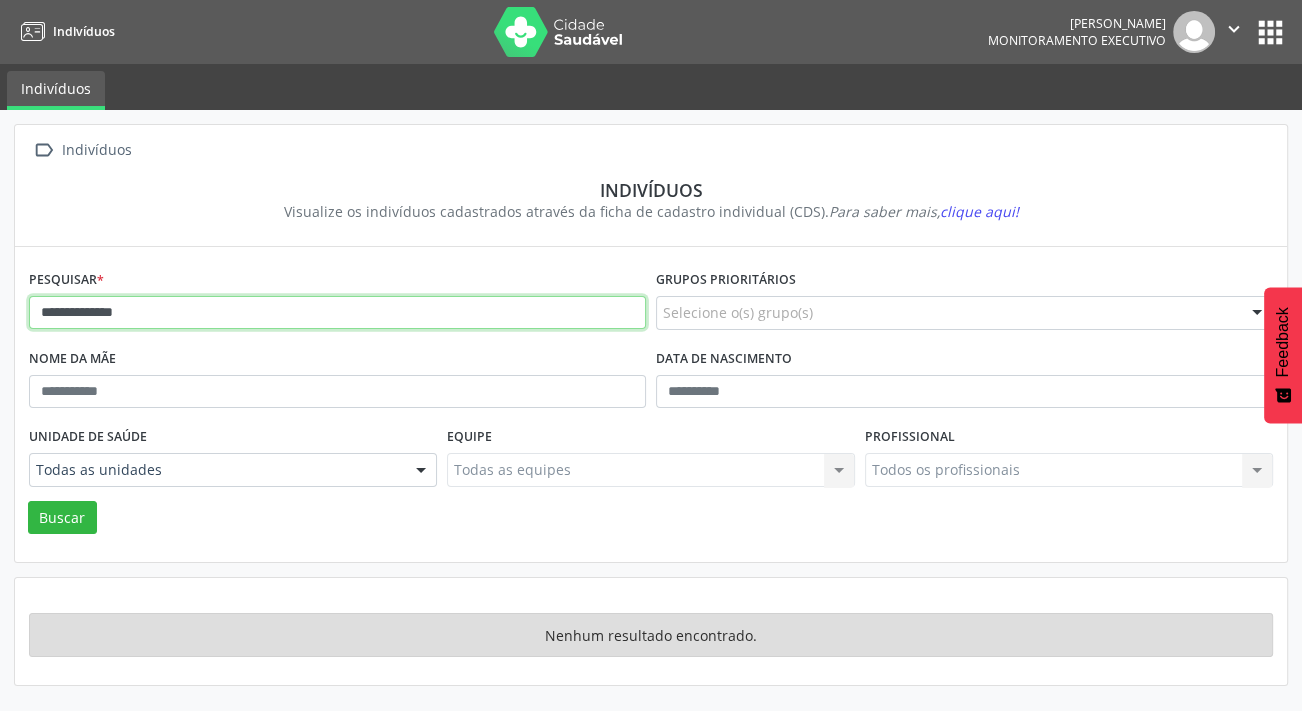 type on "**********" 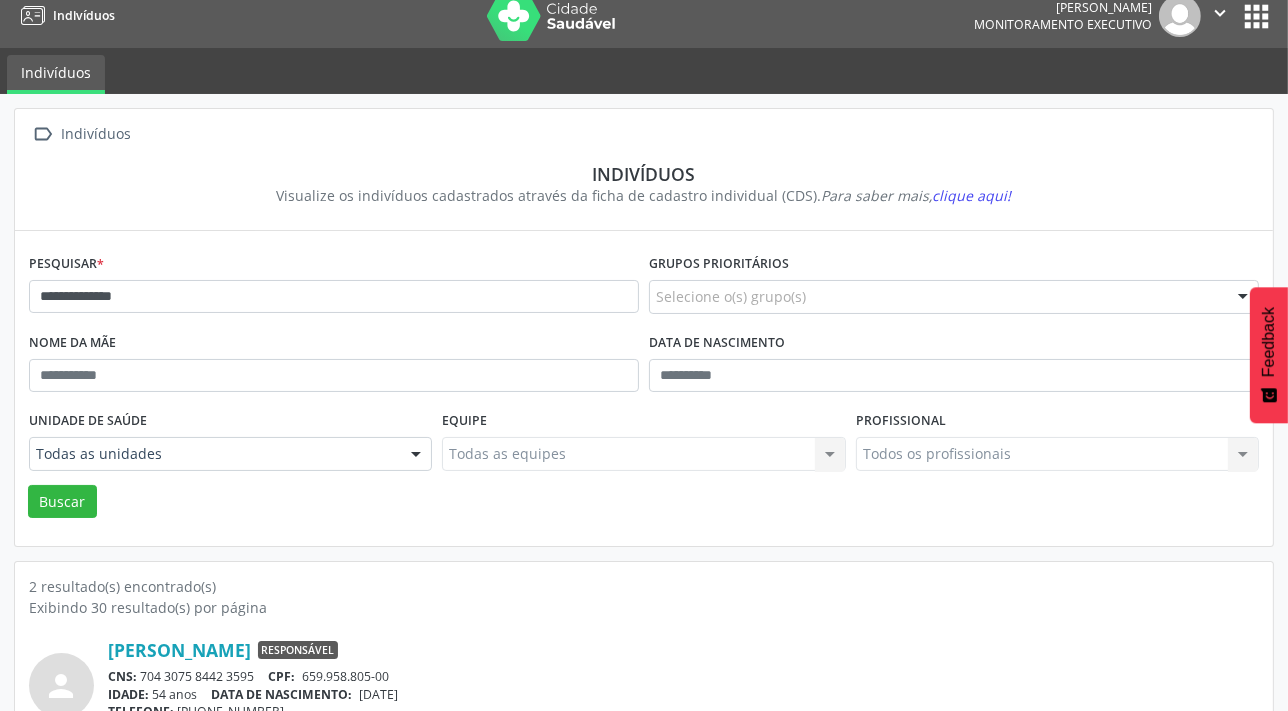 scroll, scrollTop: 6, scrollLeft: 0, axis: vertical 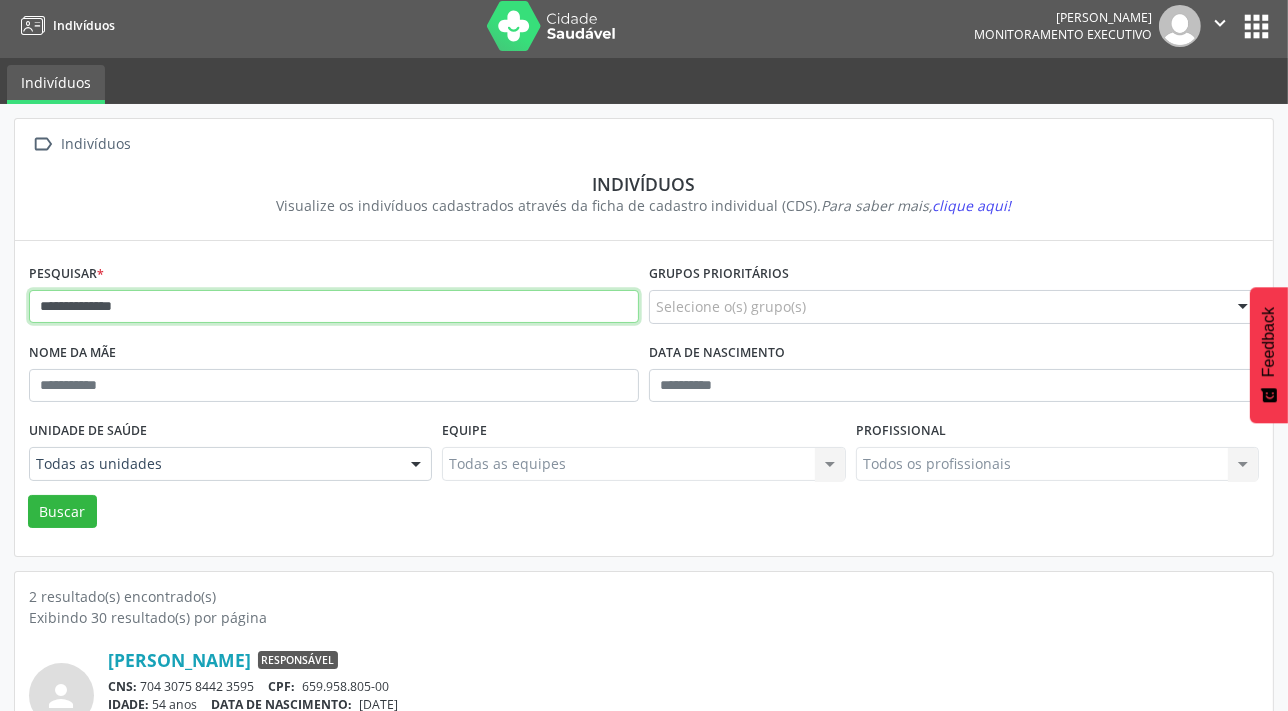 drag, startPoint x: 217, startPoint y: 298, endPoint x: 0, endPoint y: 233, distance: 226.52594 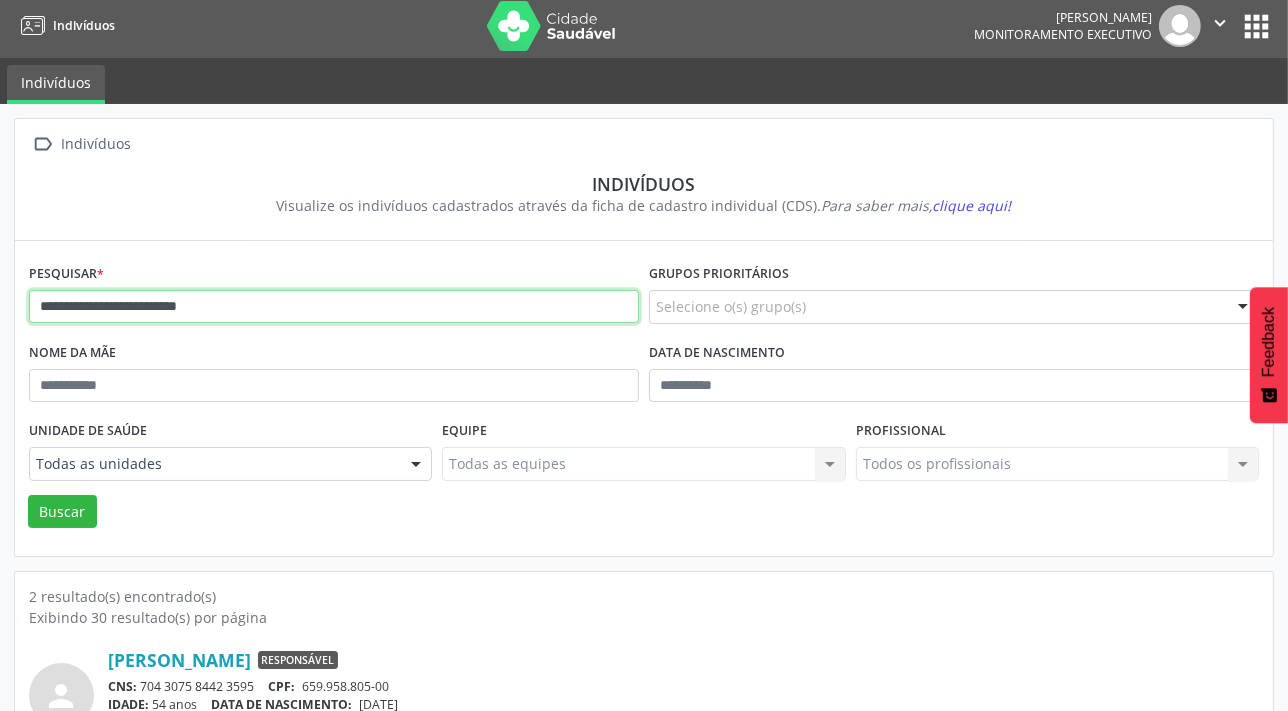 type on "**********" 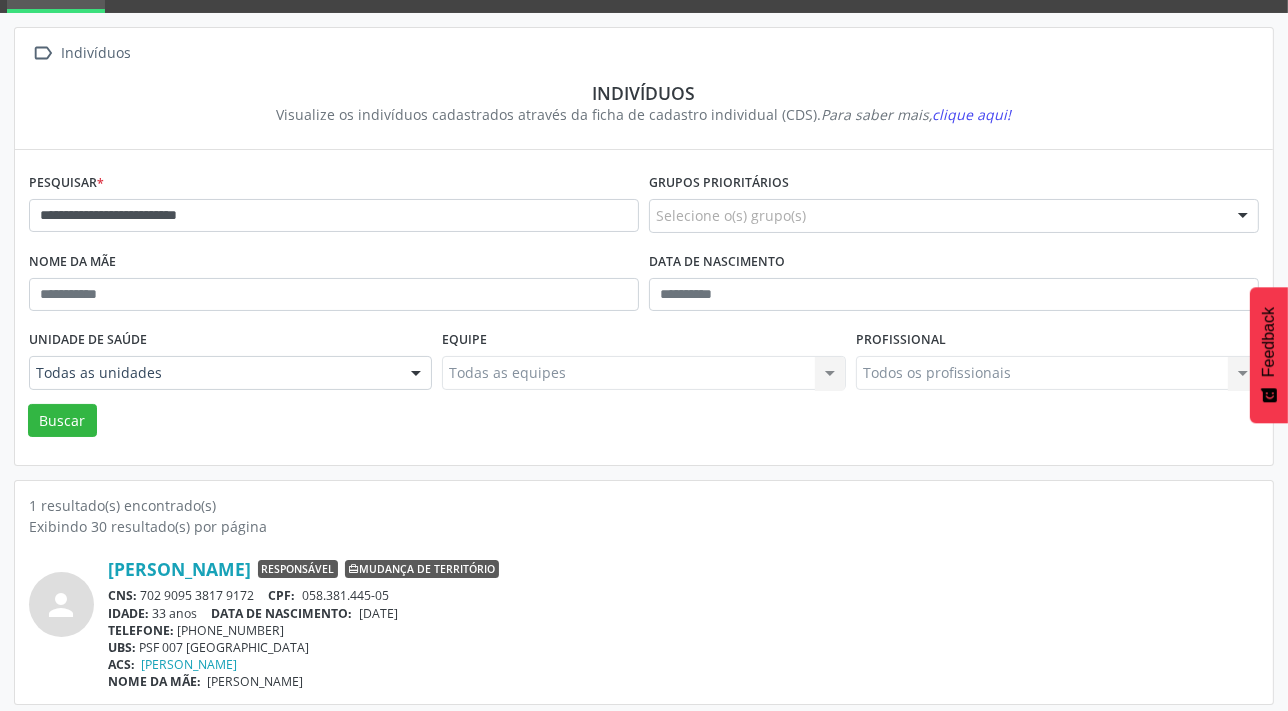 scroll, scrollTop: 103, scrollLeft: 0, axis: vertical 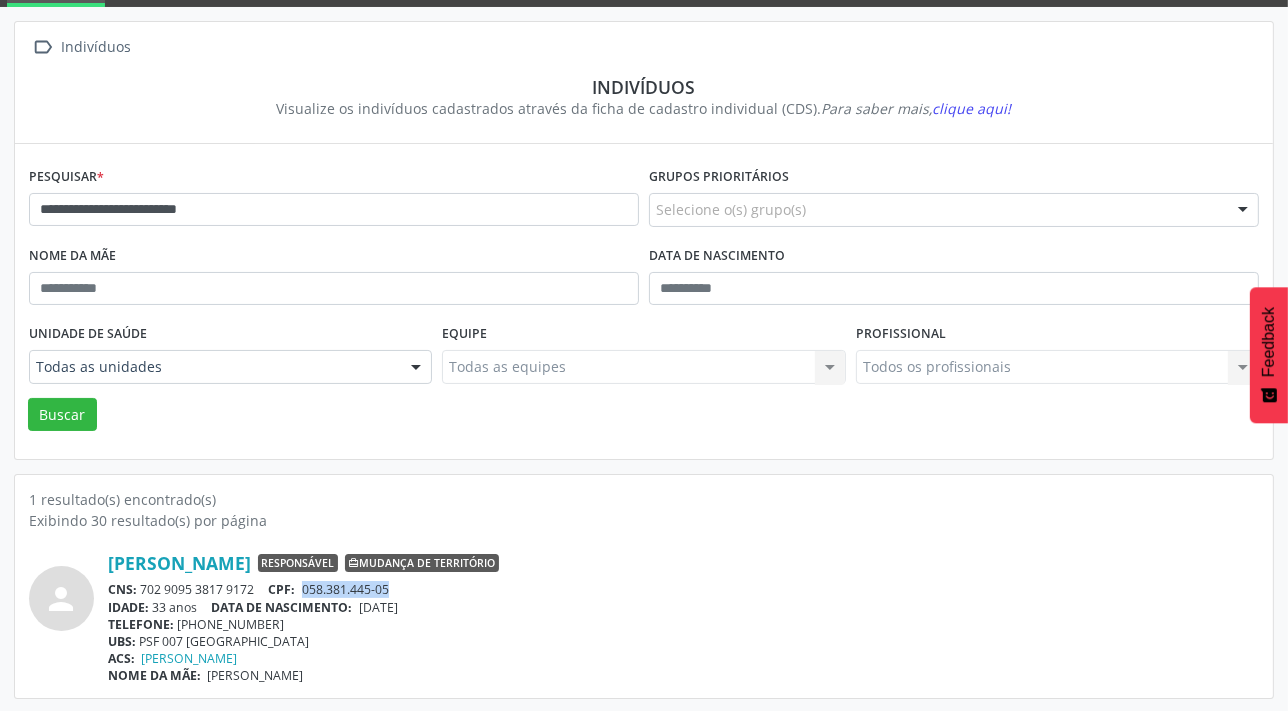 drag, startPoint x: 304, startPoint y: 586, endPoint x: 398, endPoint y: 585, distance: 94.00532 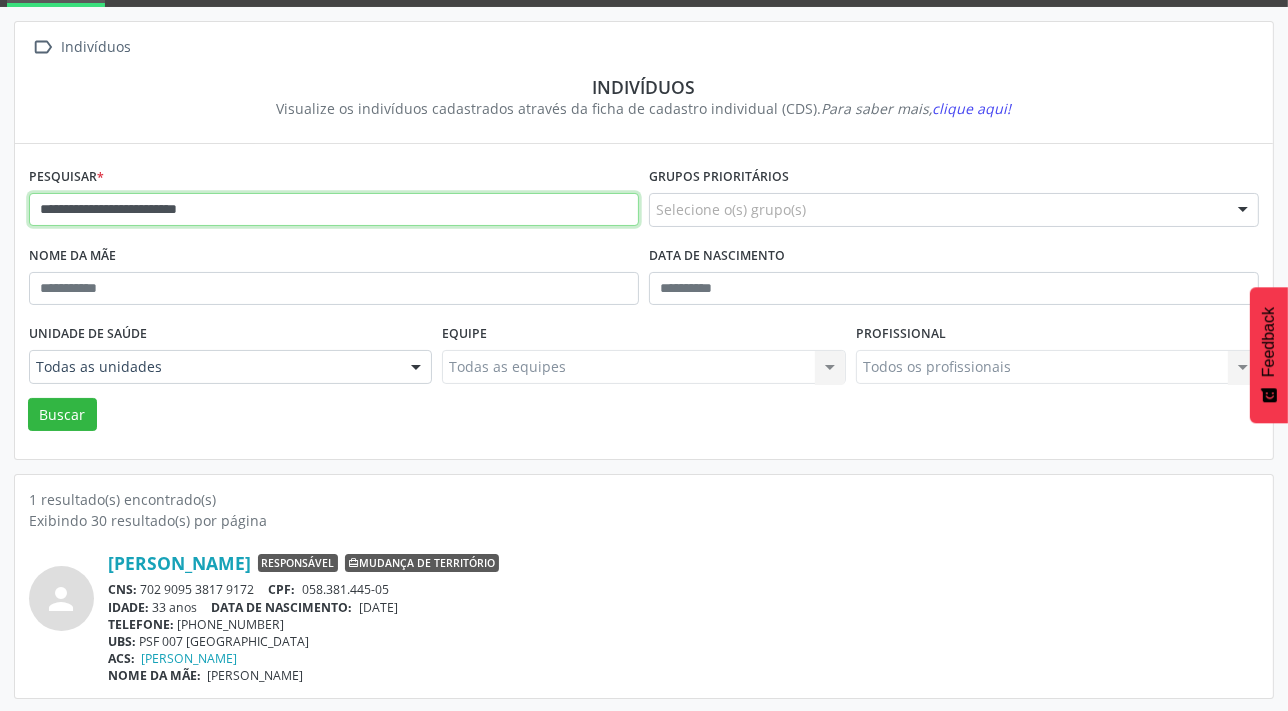 drag, startPoint x: 327, startPoint y: 217, endPoint x: -4, endPoint y: 153, distance: 337.13052 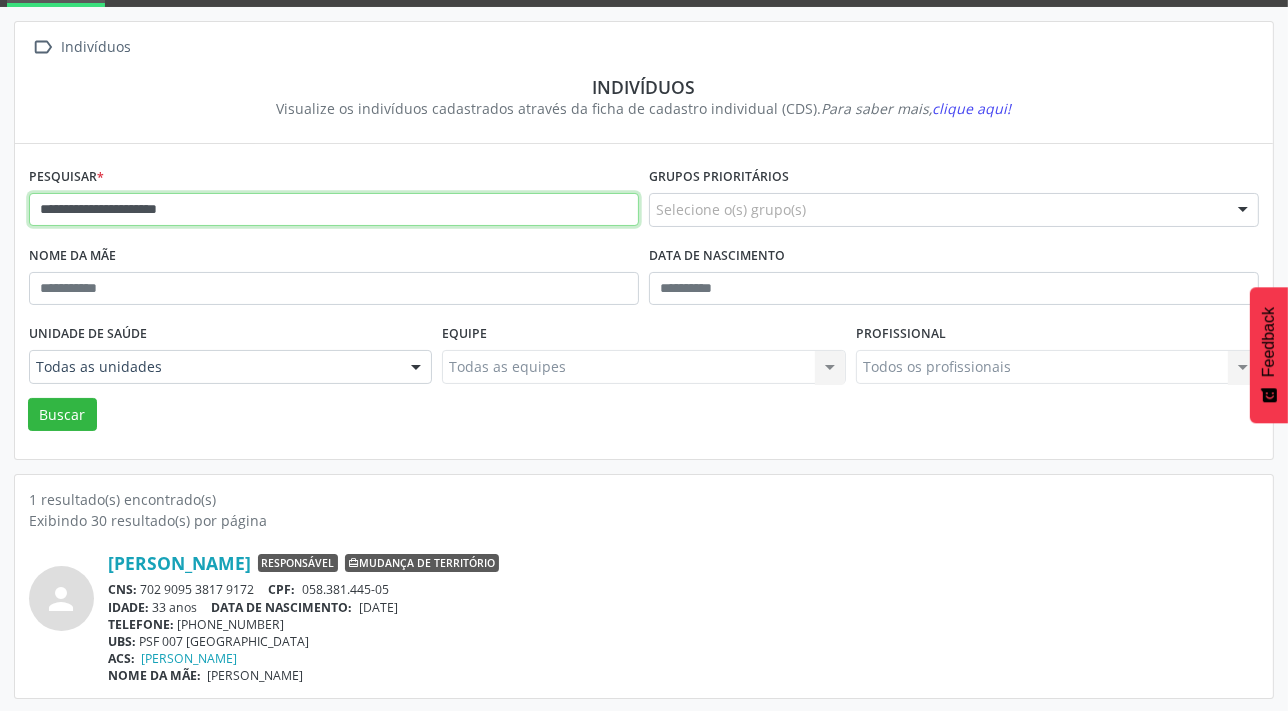 type on "**********" 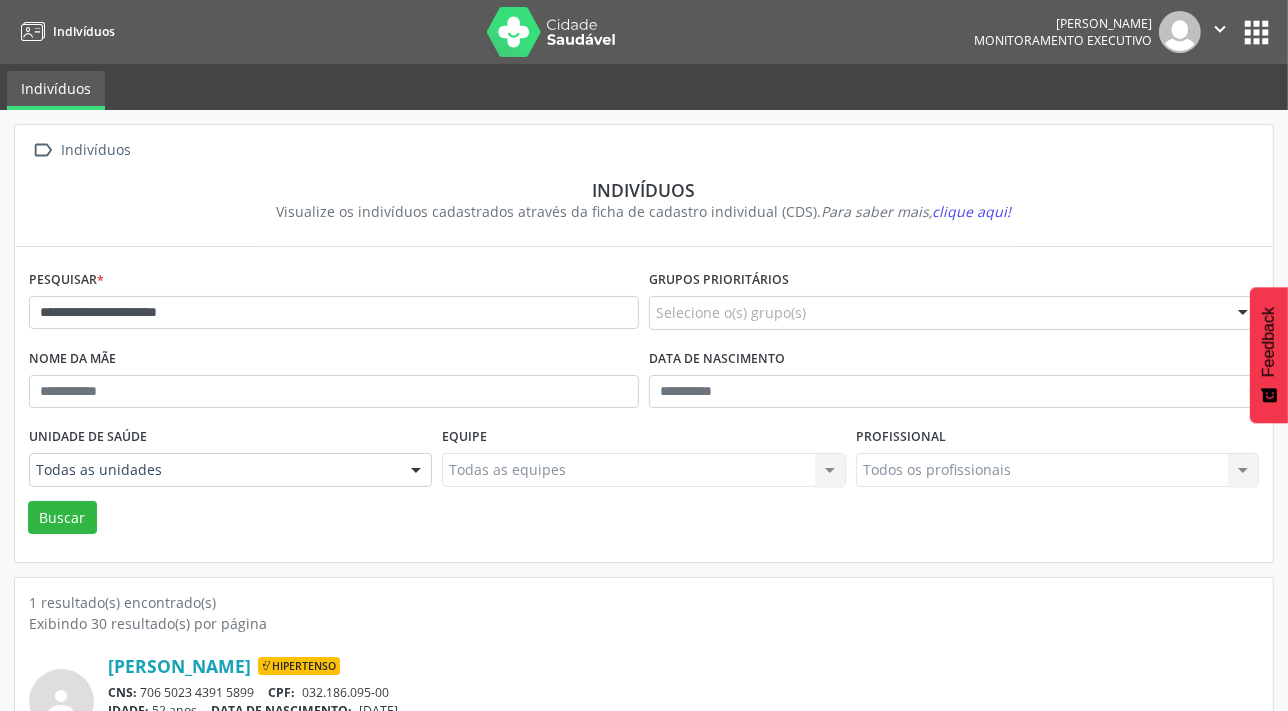 scroll, scrollTop: 103, scrollLeft: 0, axis: vertical 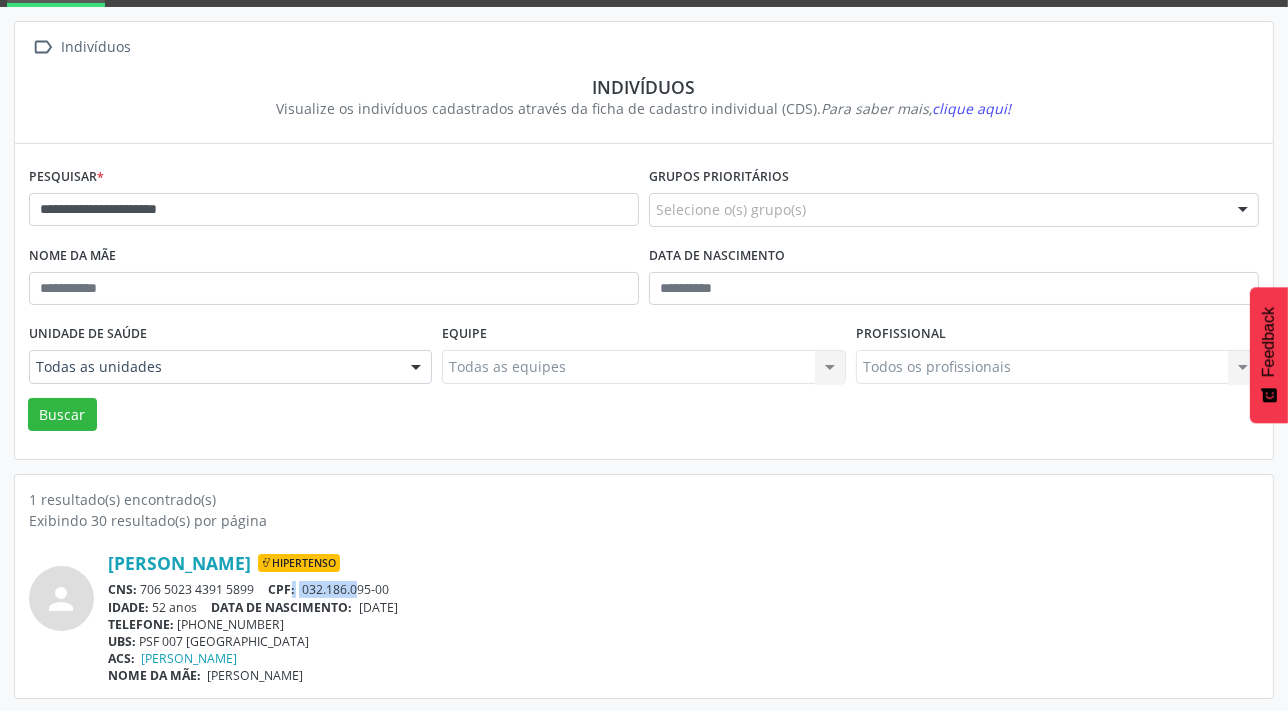 drag, startPoint x: 298, startPoint y: 589, endPoint x: 363, endPoint y: 594, distance: 65.192024 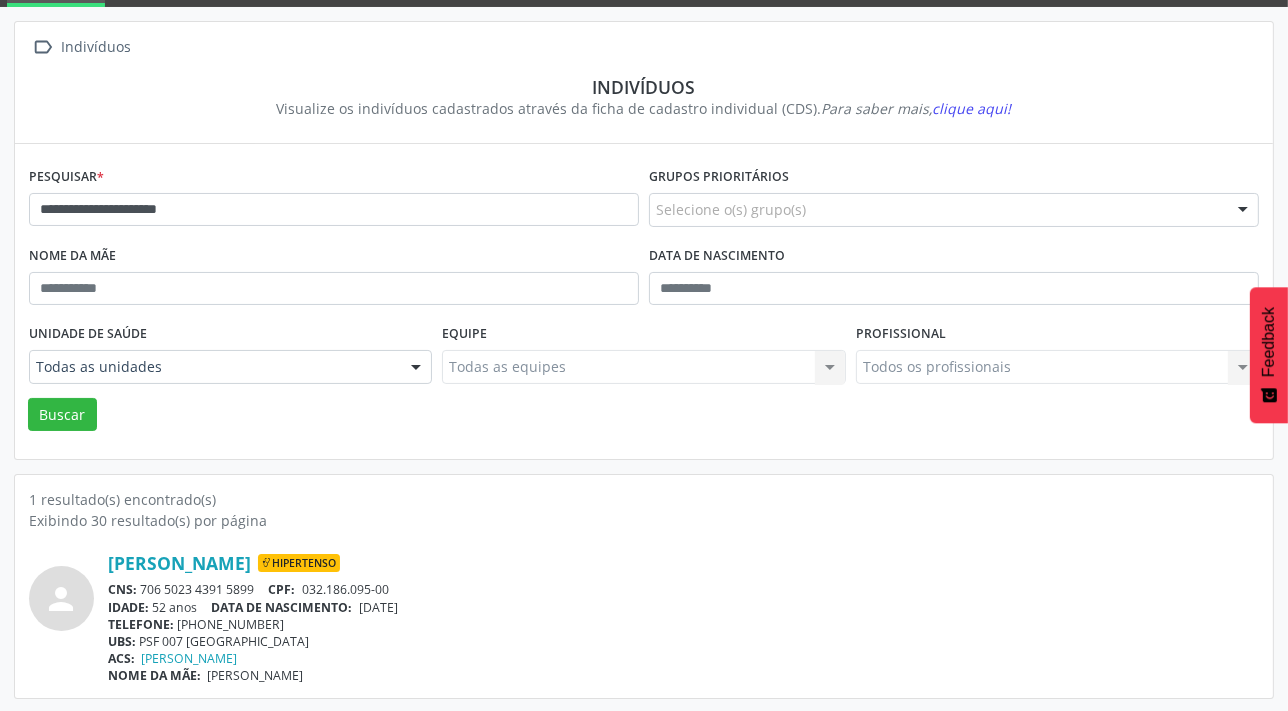 click on "CNS:
706 5023 4391 5899
CPF:    032.186.095-00" at bounding box center [683, 589] 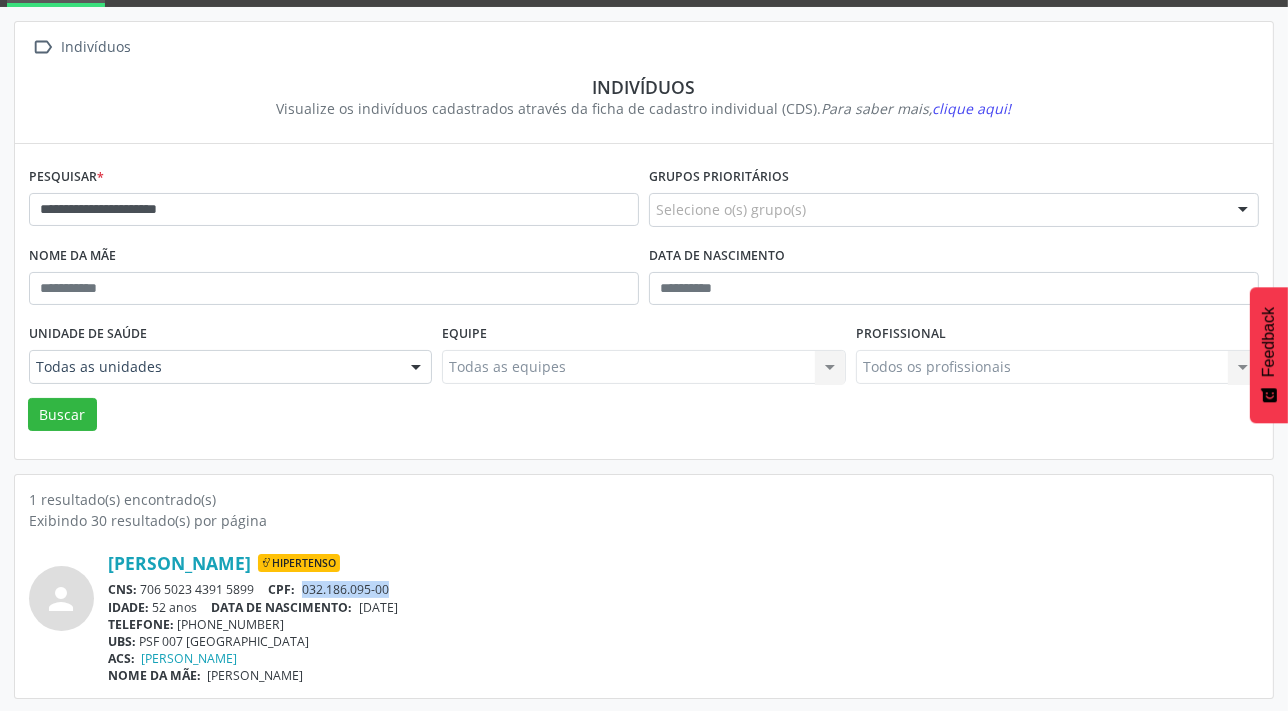 drag, startPoint x: 304, startPoint y: 590, endPoint x: 395, endPoint y: 595, distance: 91.13726 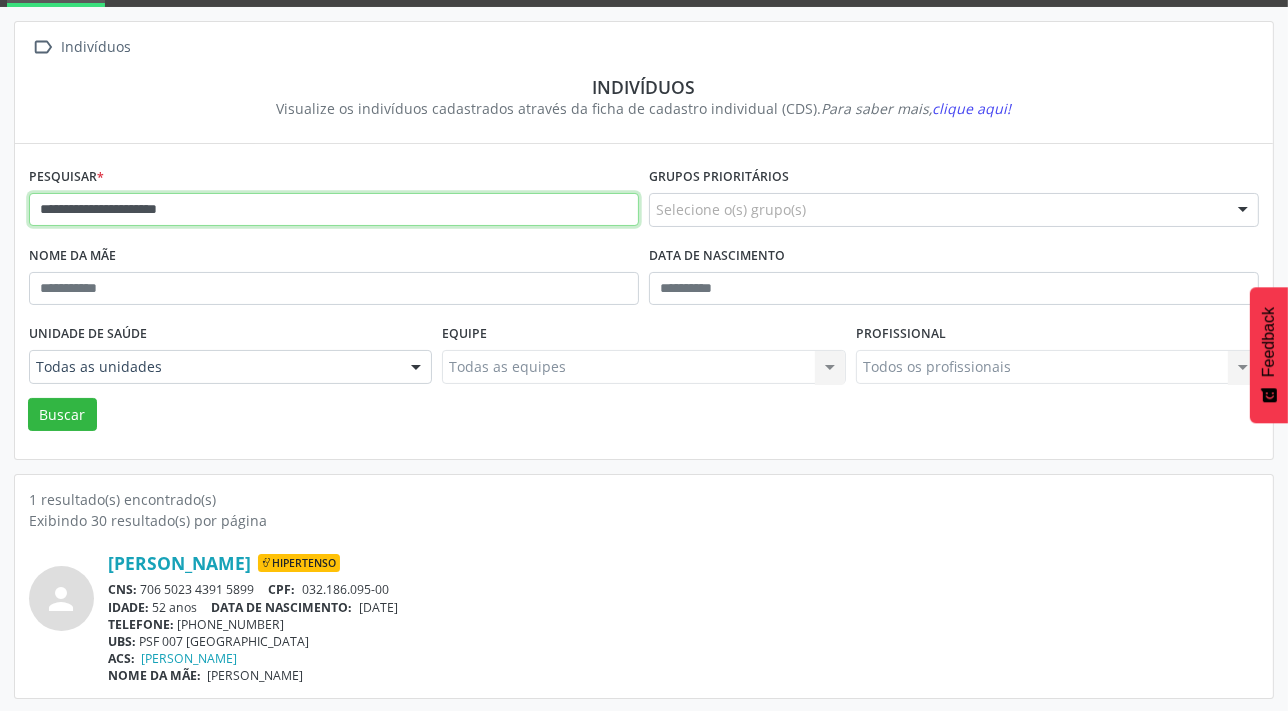 drag, startPoint x: 259, startPoint y: 211, endPoint x: 0, endPoint y: 166, distance: 262.8802 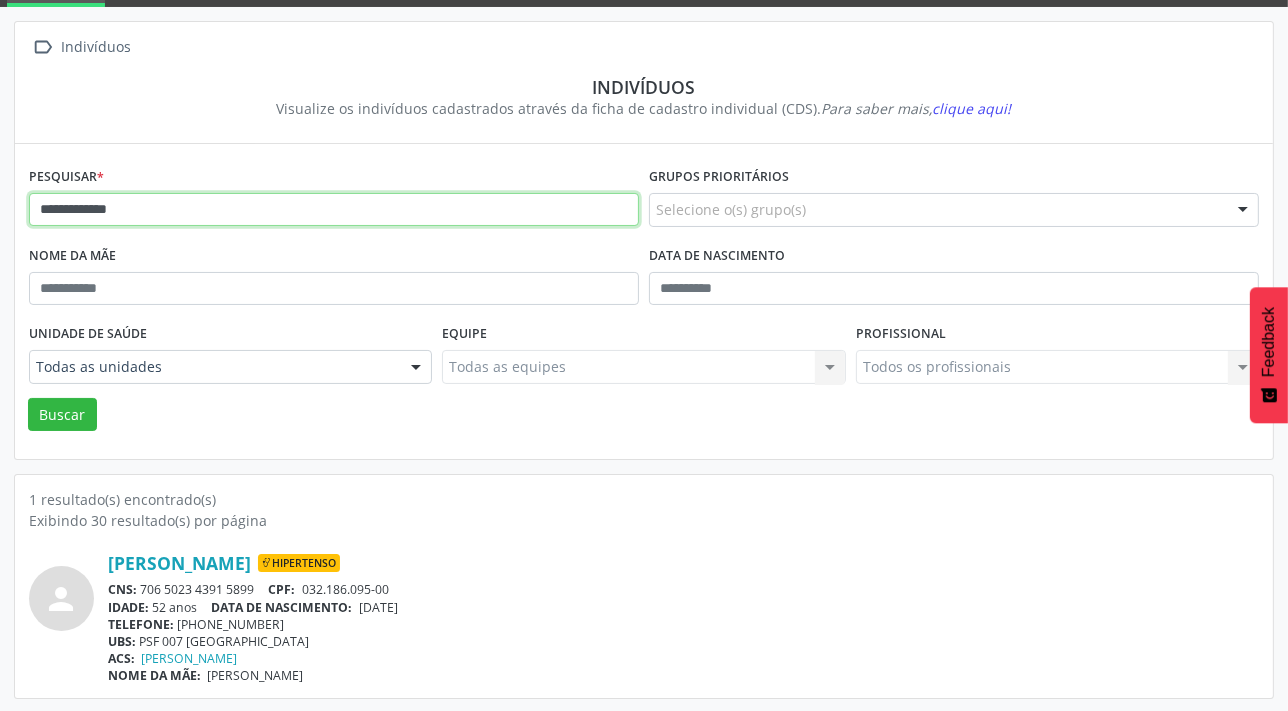 type on "**********" 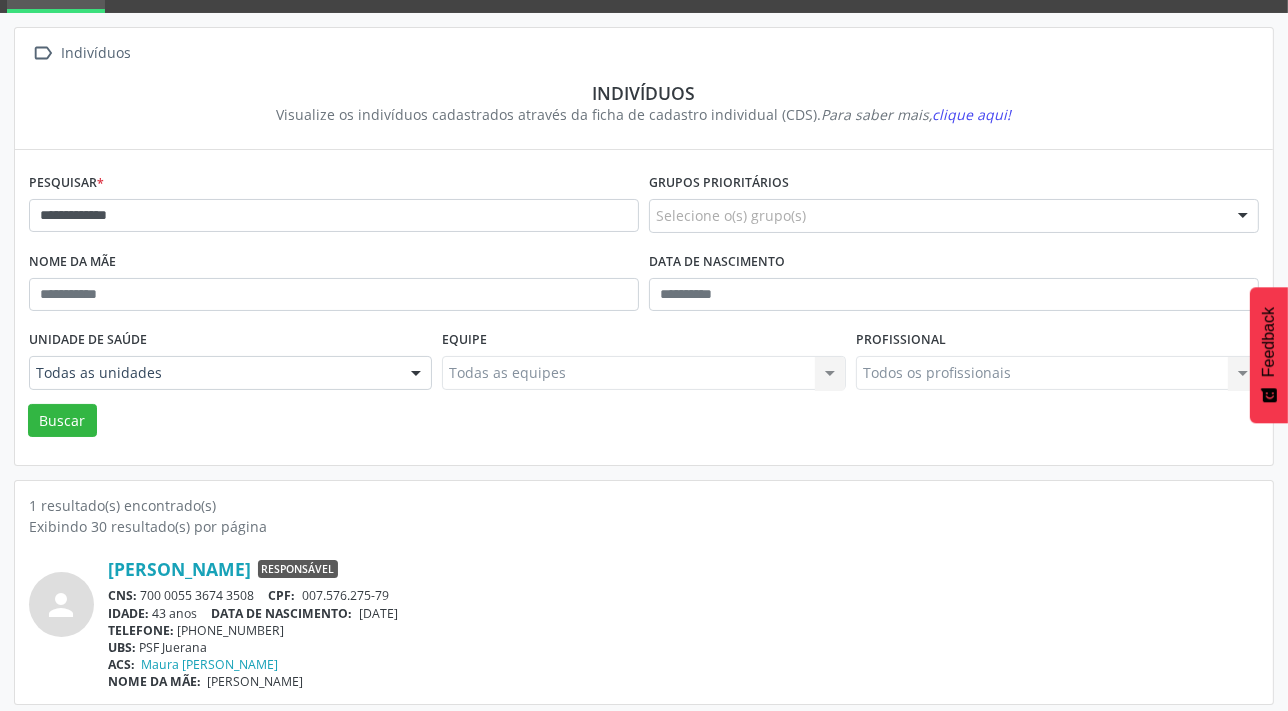 scroll, scrollTop: 103, scrollLeft: 0, axis: vertical 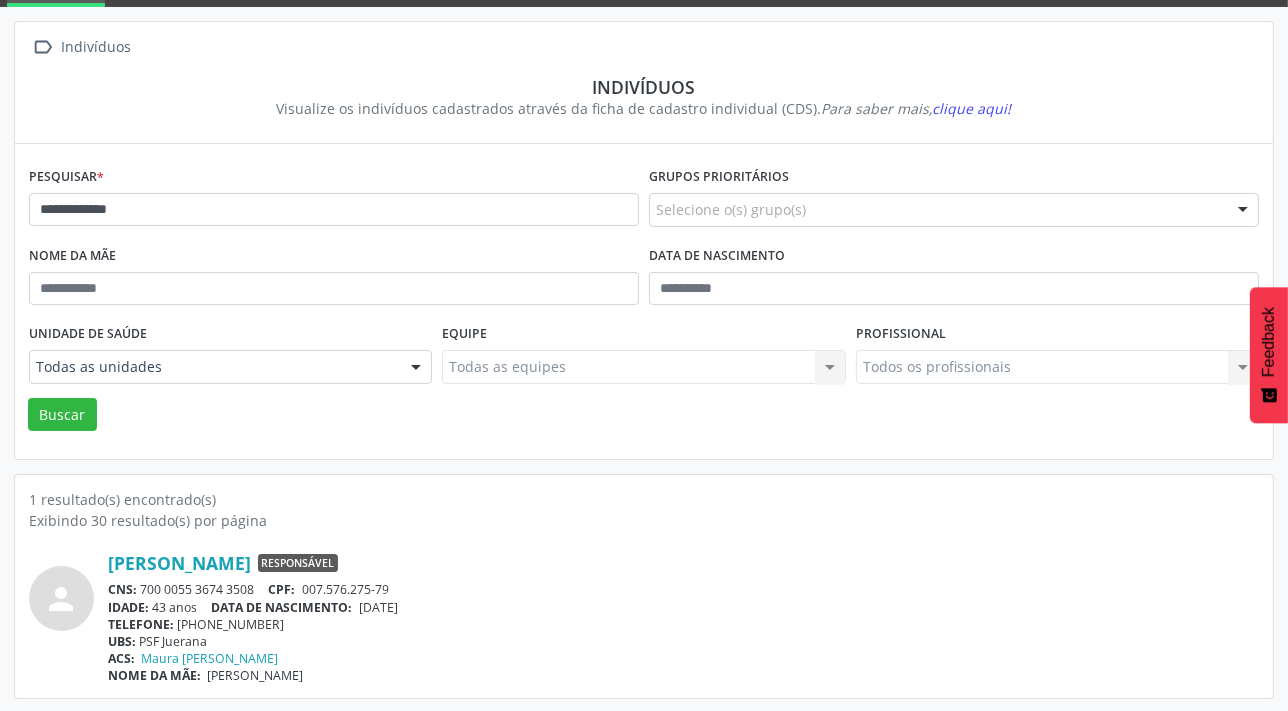 drag, startPoint x: 260, startPoint y: 590, endPoint x: 156, endPoint y: 580, distance: 104.47966 